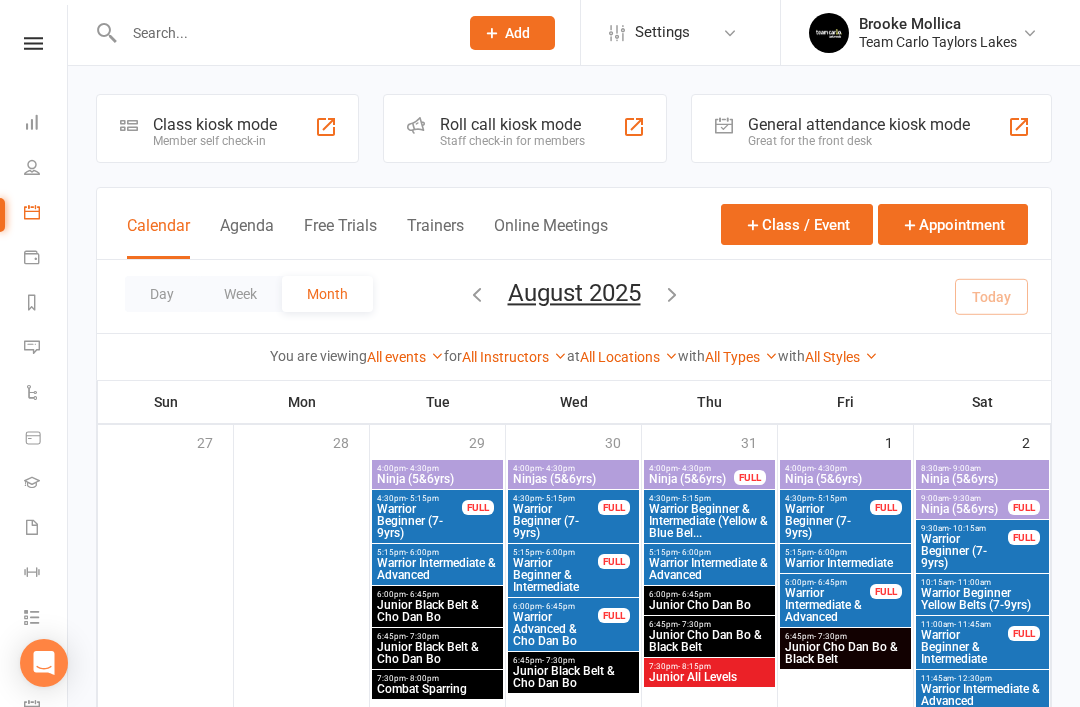 scroll, scrollTop: 863, scrollLeft: 0, axis: vertical 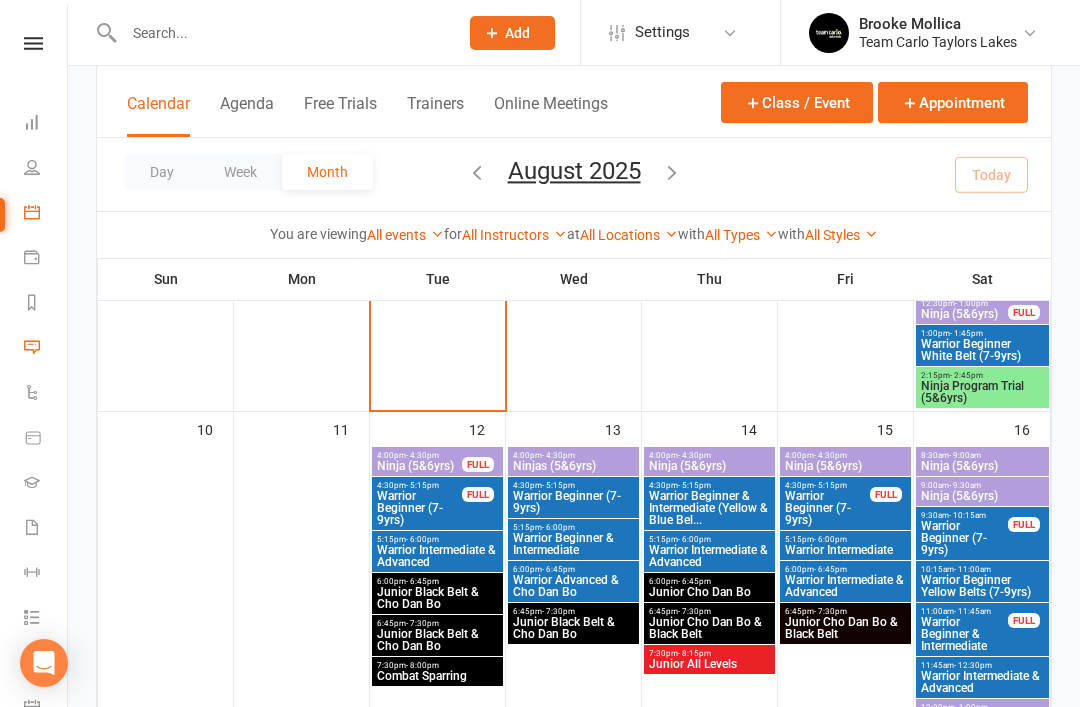 click on "Messages   1" at bounding box center (46, 349) 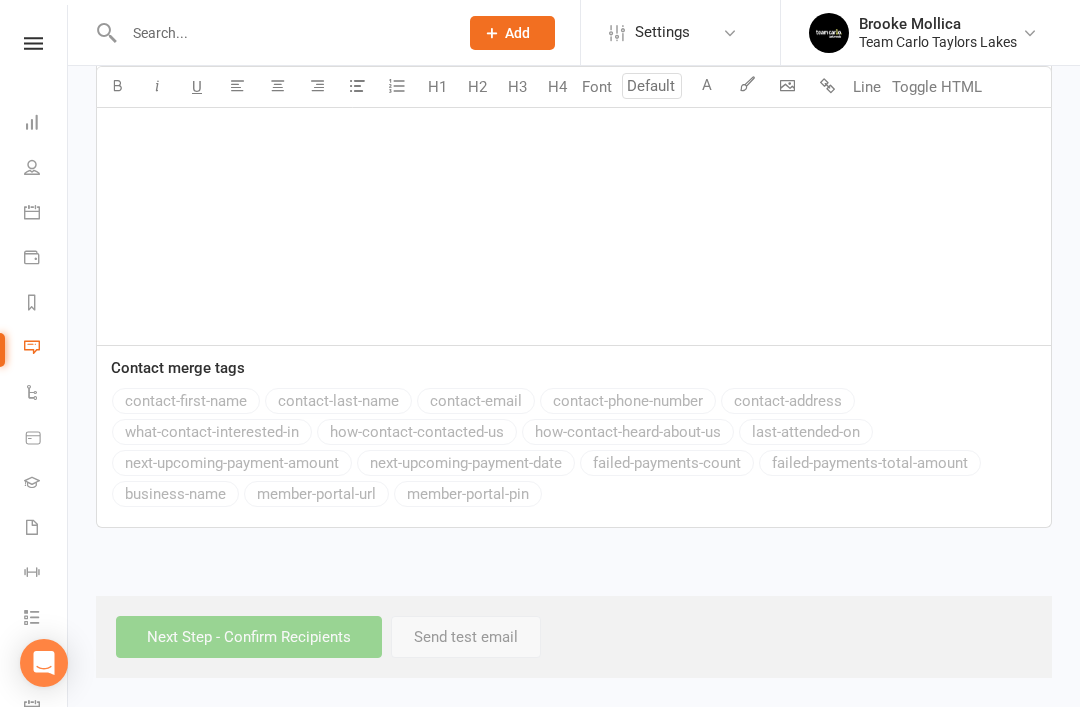 scroll, scrollTop: 0, scrollLeft: 0, axis: both 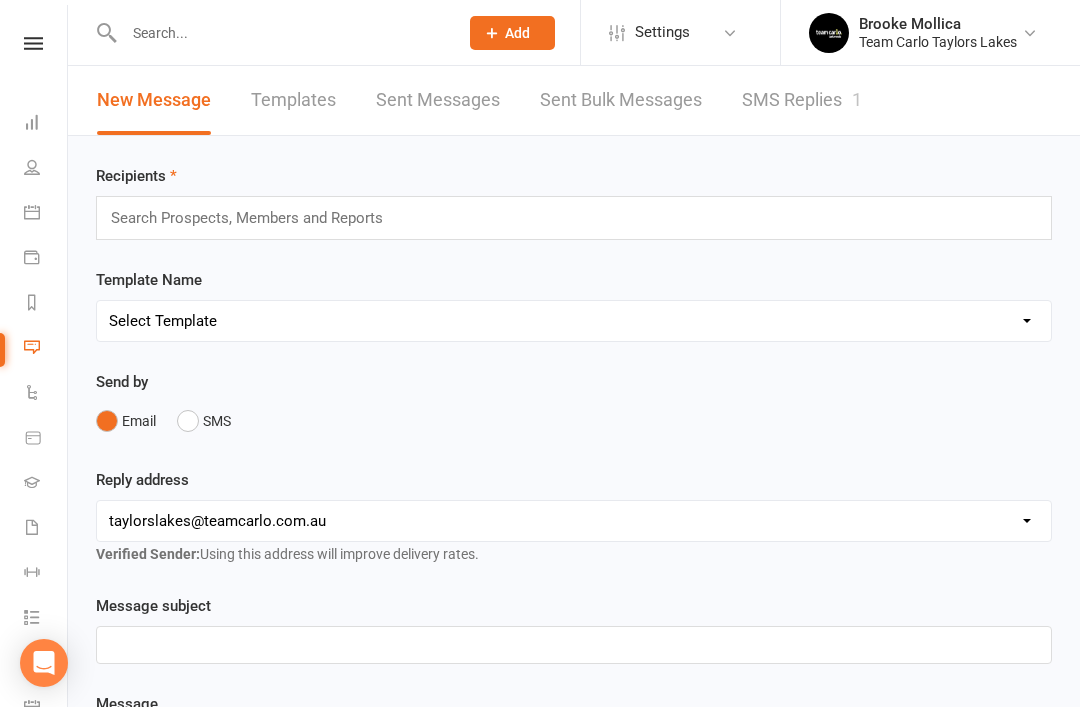 click on "SMS Replies  1" at bounding box center [802, 100] 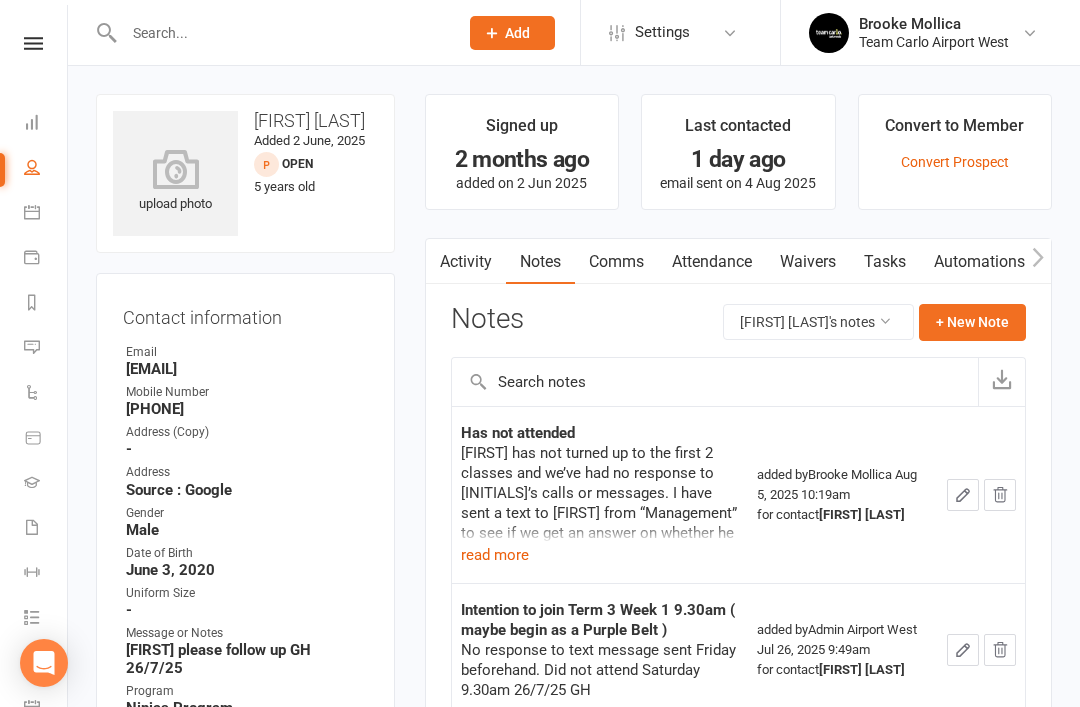 scroll, scrollTop: 0, scrollLeft: 0, axis: both 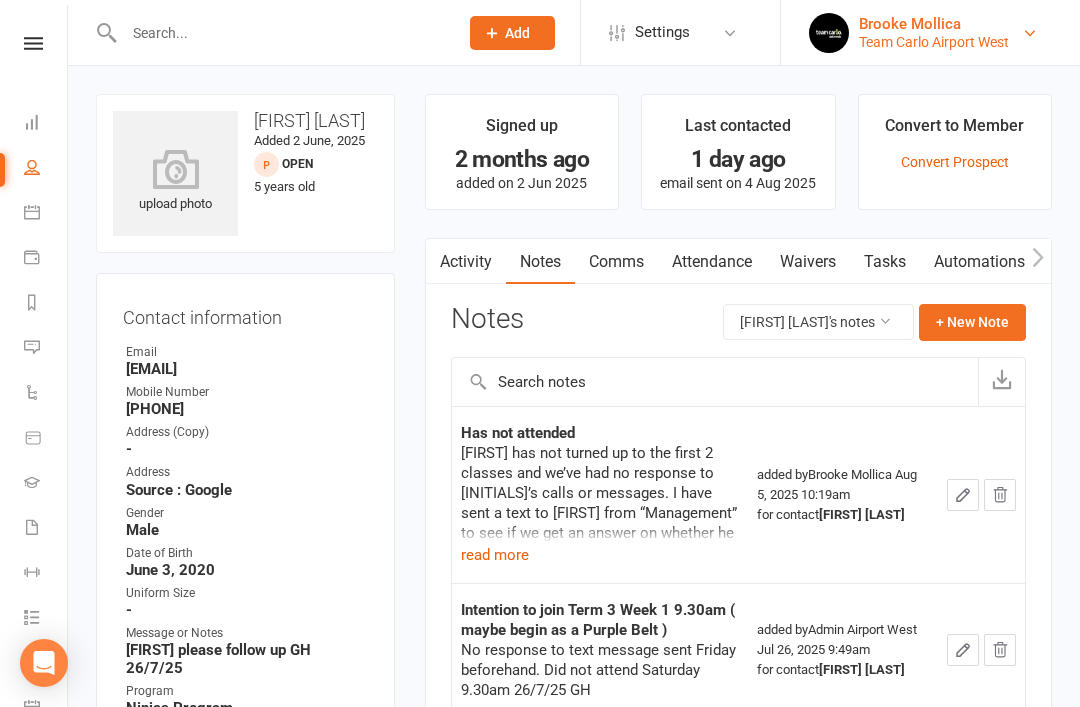 click on "Brooke Mollica Team Carlo Airport West" at bounding box center [928, 33] 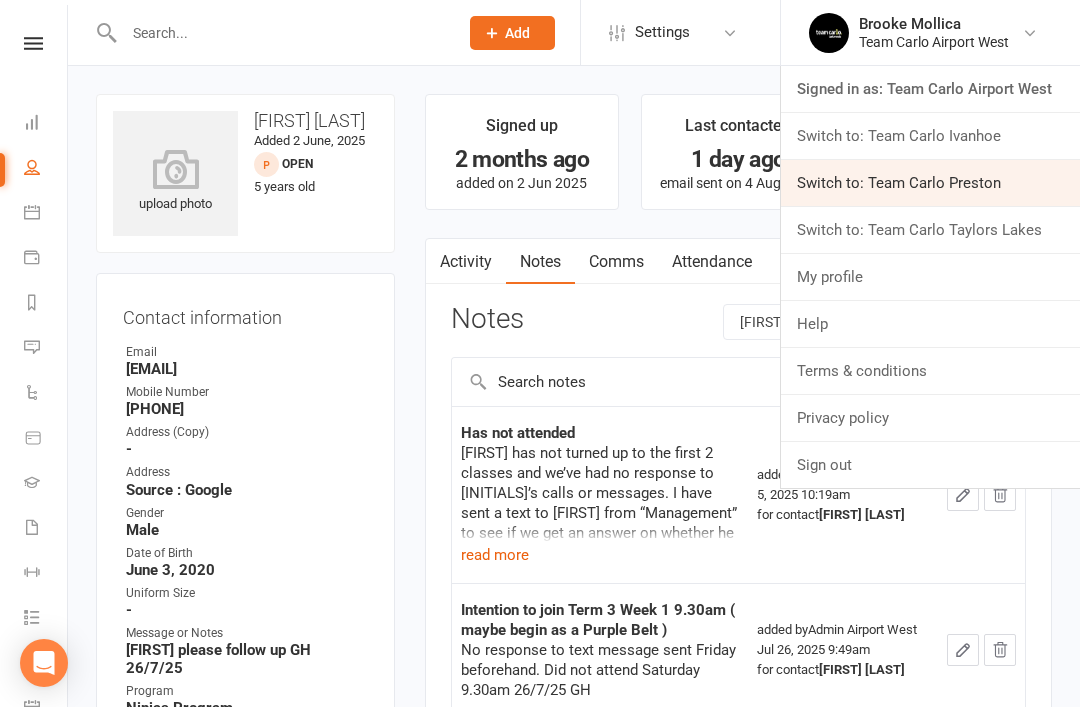 click on "Switch to: Team Carlo Preston" at bounding box center (930, 183) 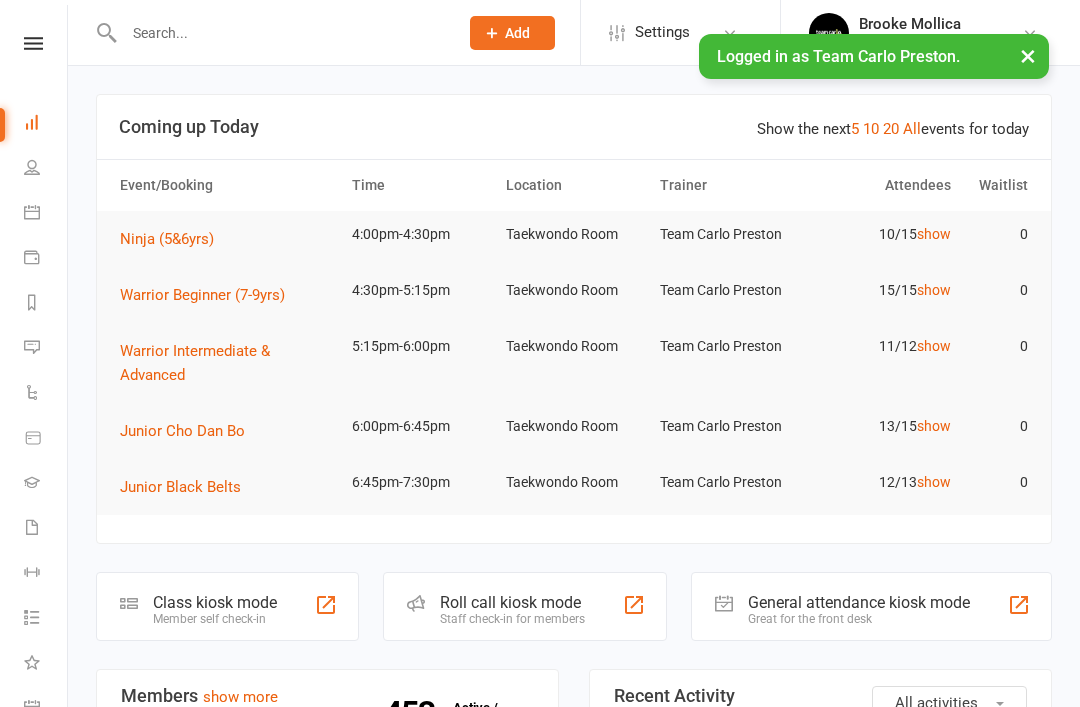 scroll, scrollTop: 0, scrollLeft: 0, axis: both 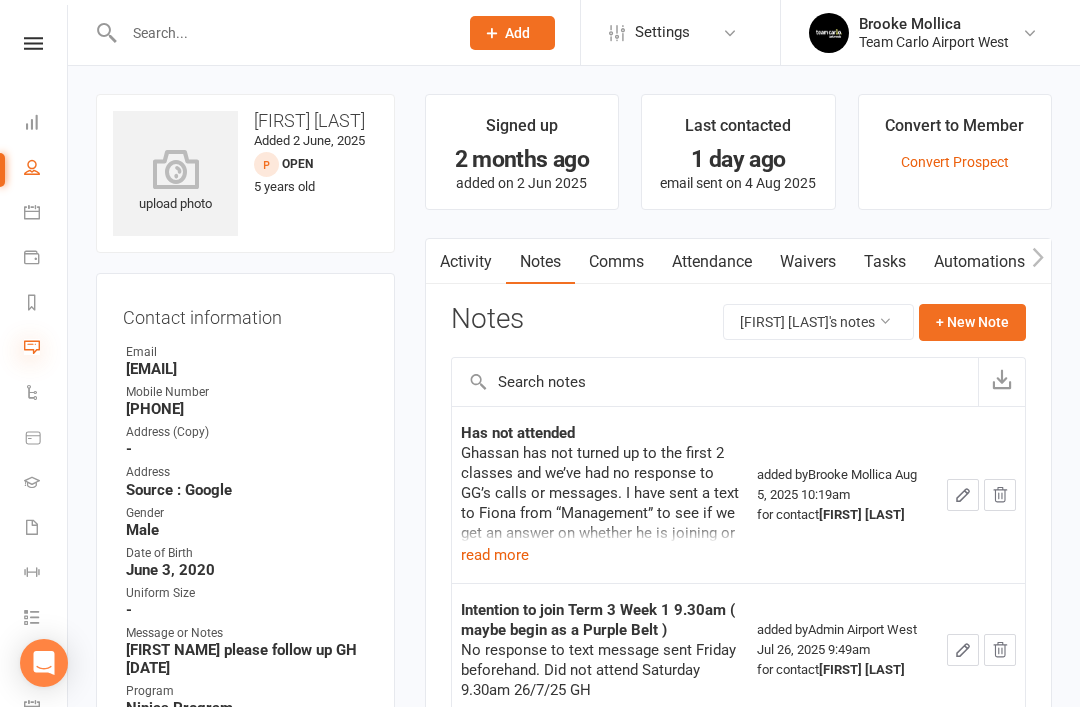 click at bounding box center (32, 347) 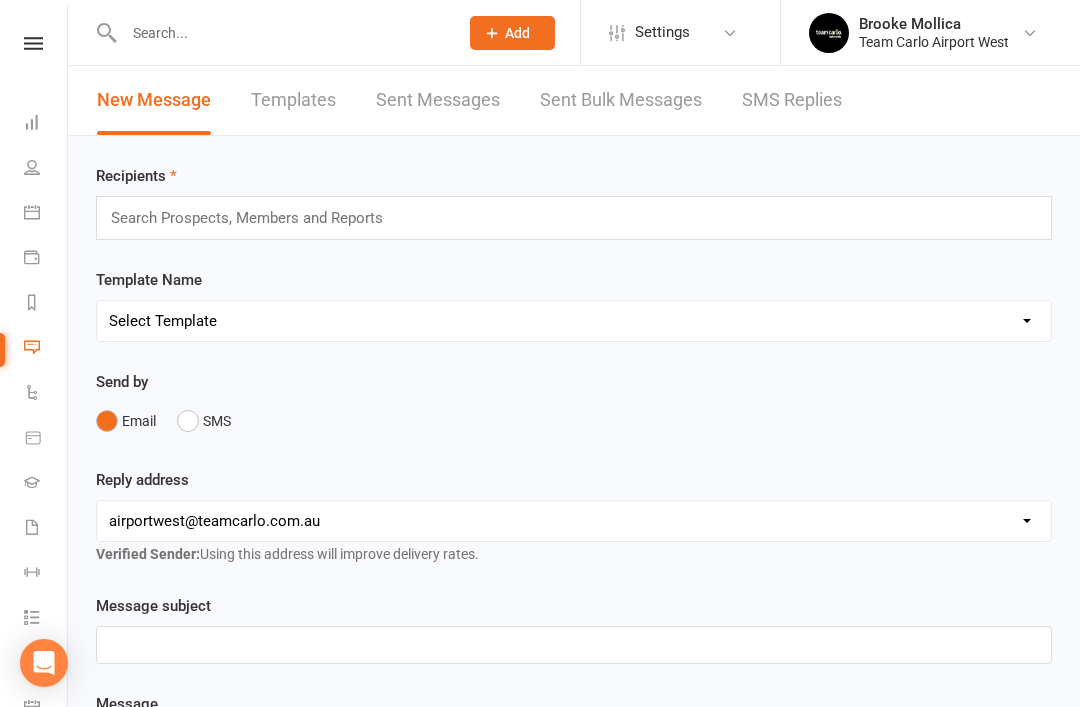 click on "SMS Replies" at bounding box center [792, 100] 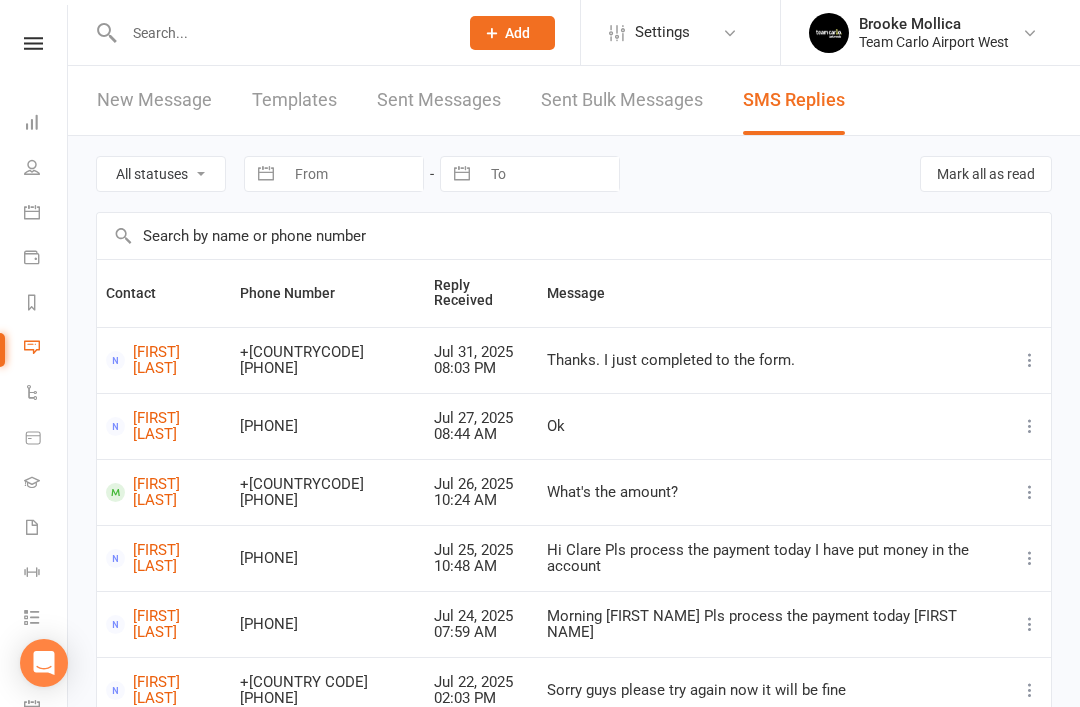 click at bounding box center [281, 33] 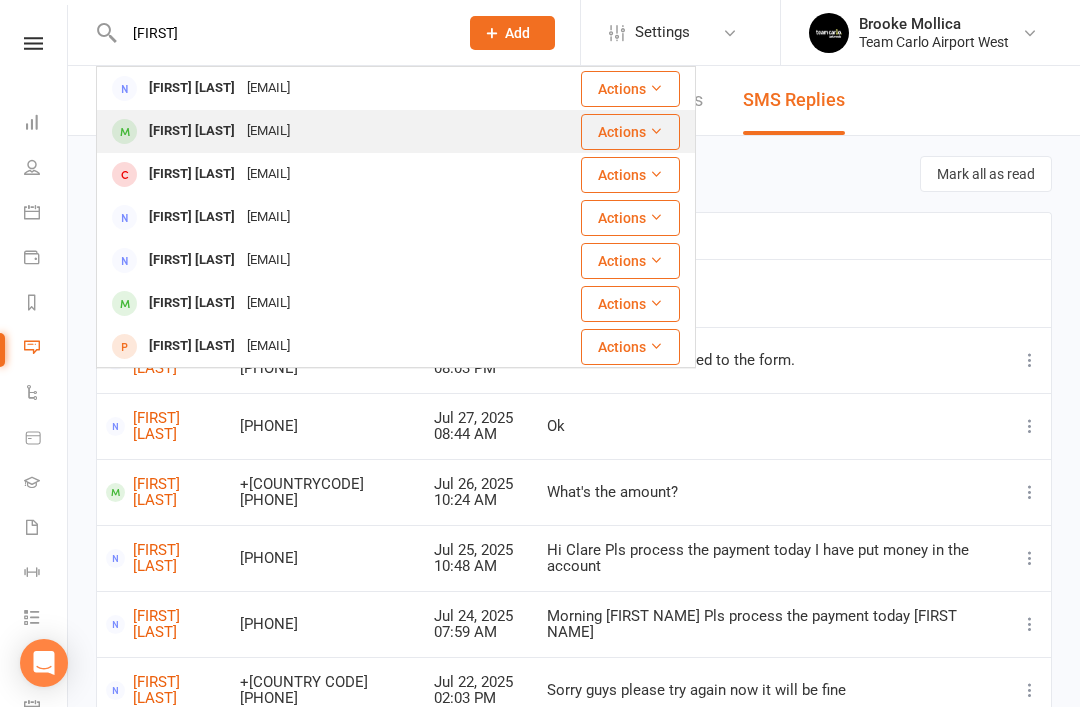 type on "[FIRST]" 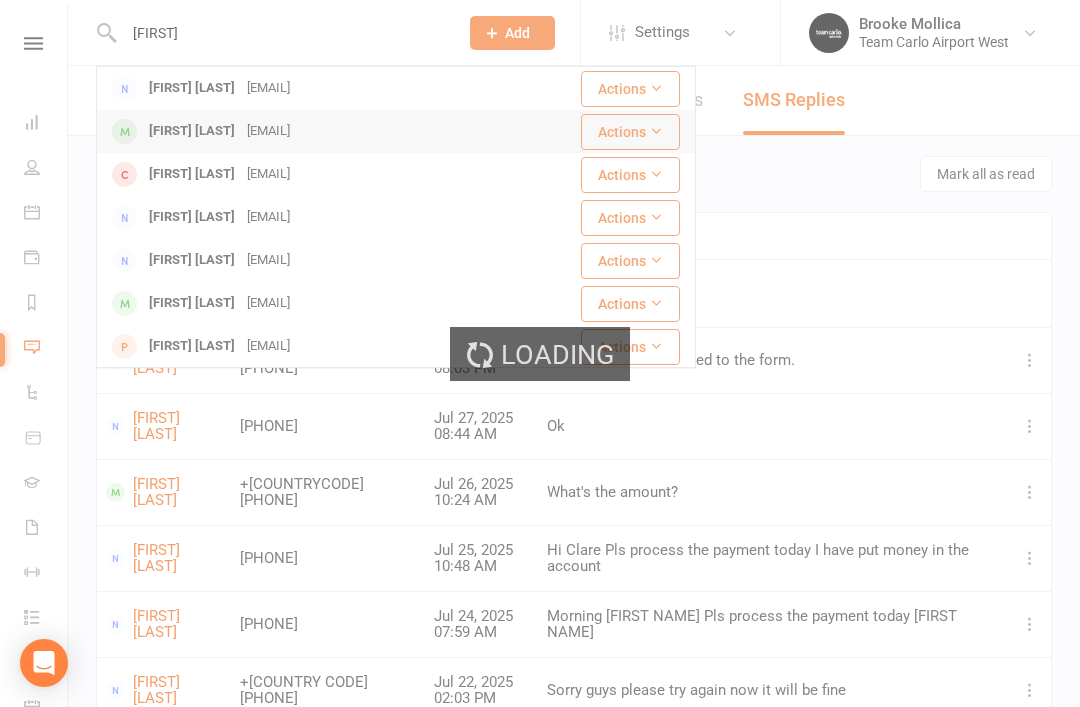 type 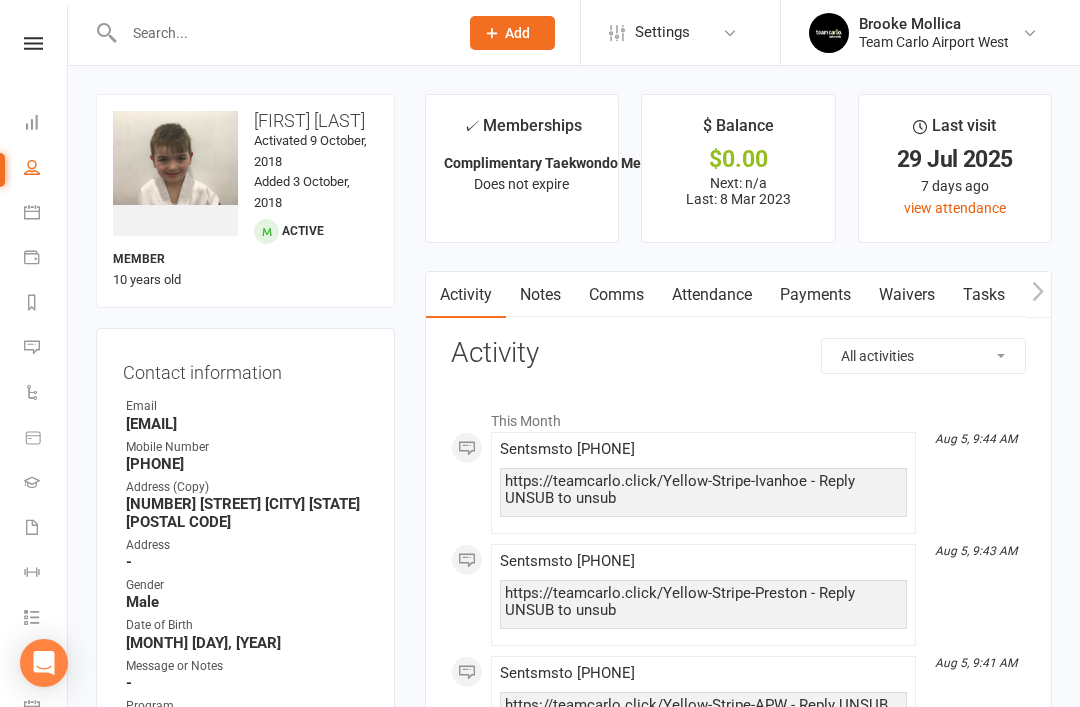 click on "Comms" at bounding box center [616, 295] 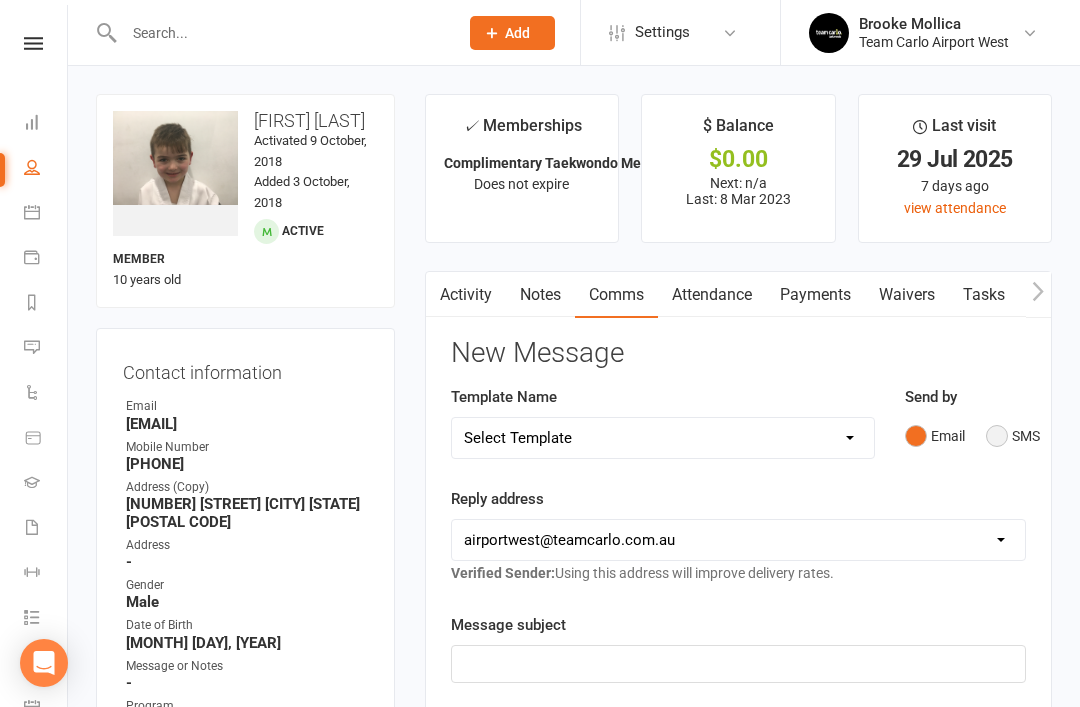 click on "SMS" at bounding box center [1013, 436] 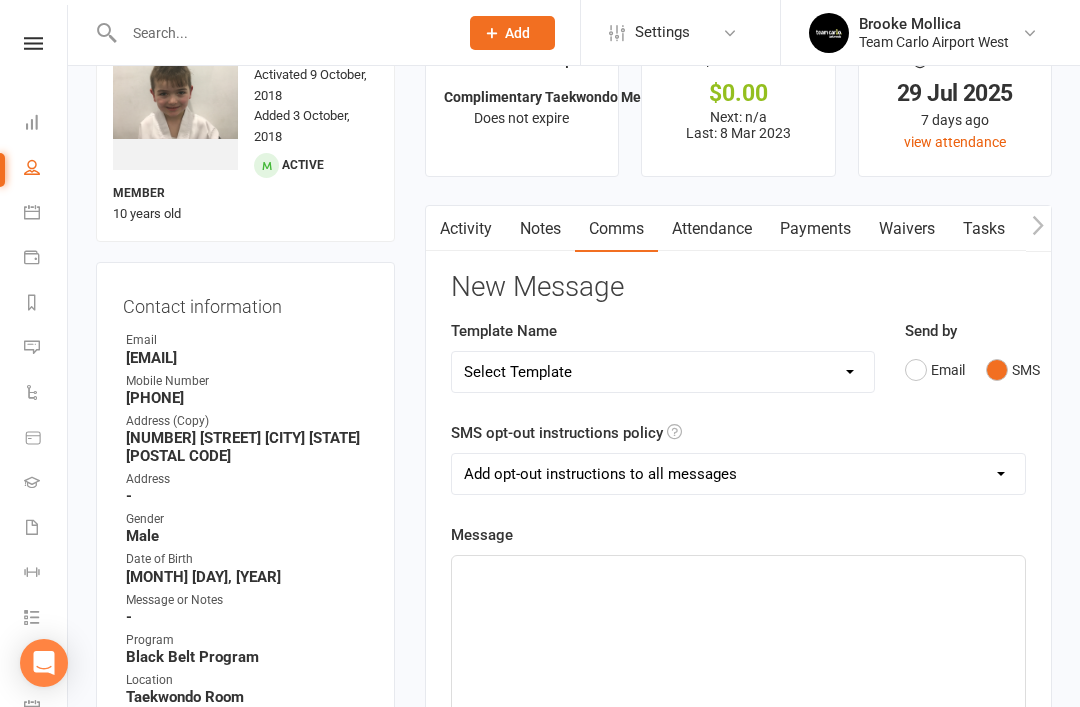 scroll, scrollTop: 81, scrollLeft: 0, axis: vertical 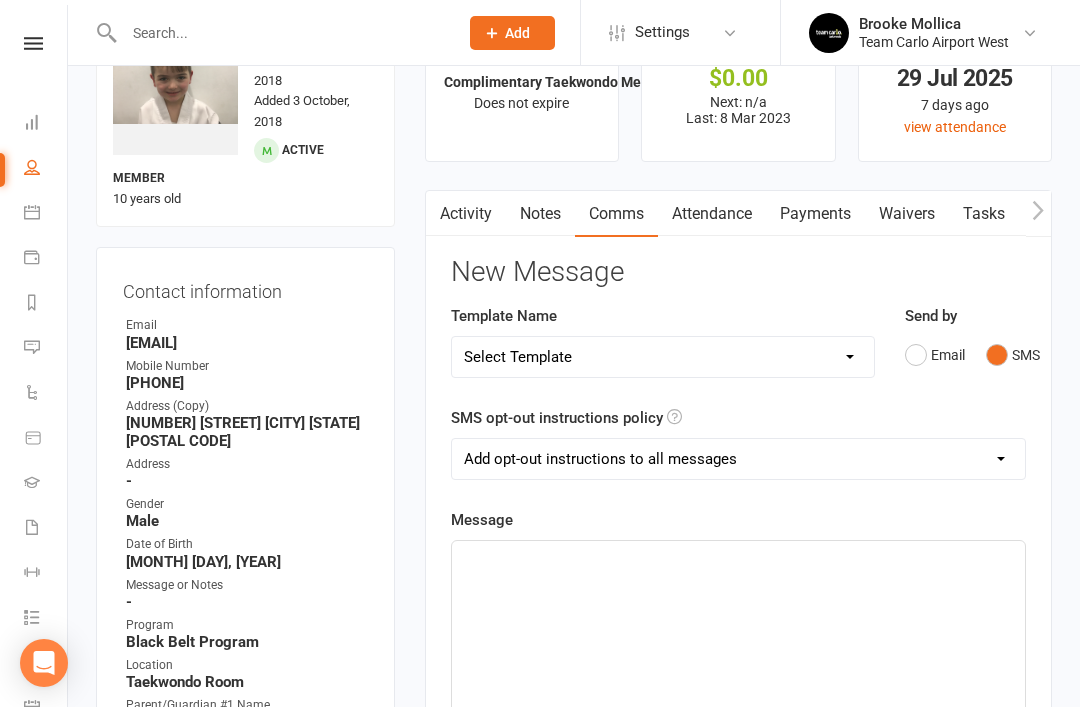 click on "﻿" 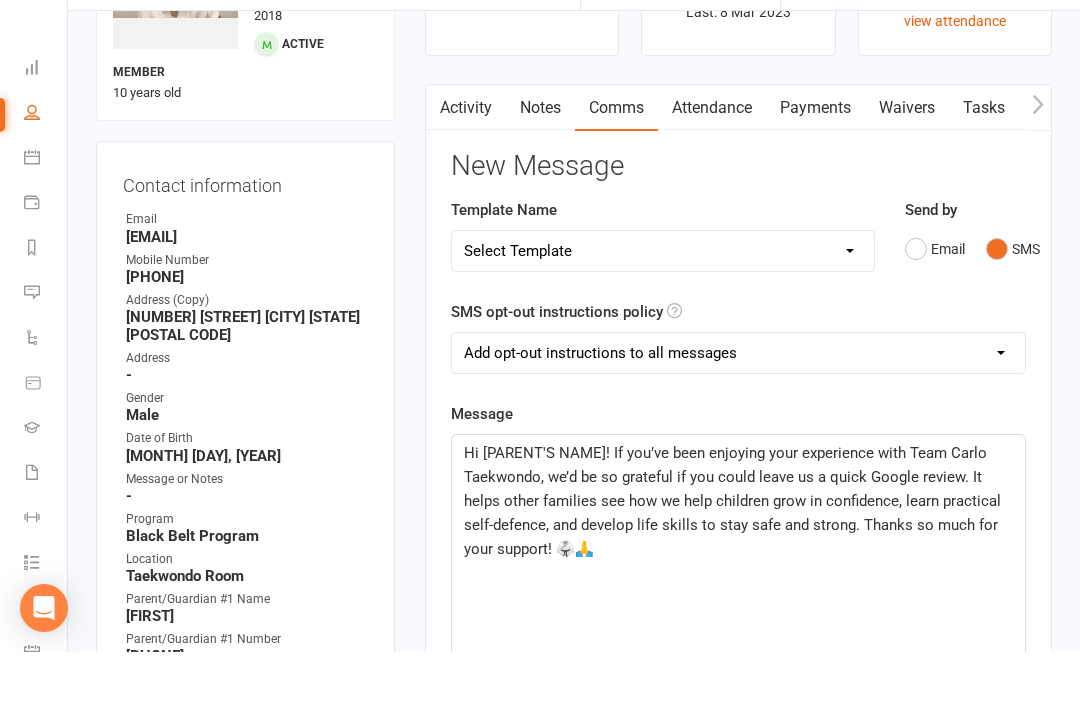 scroll, scrollTop: 151, scrollLeft: 0, axis: vertical 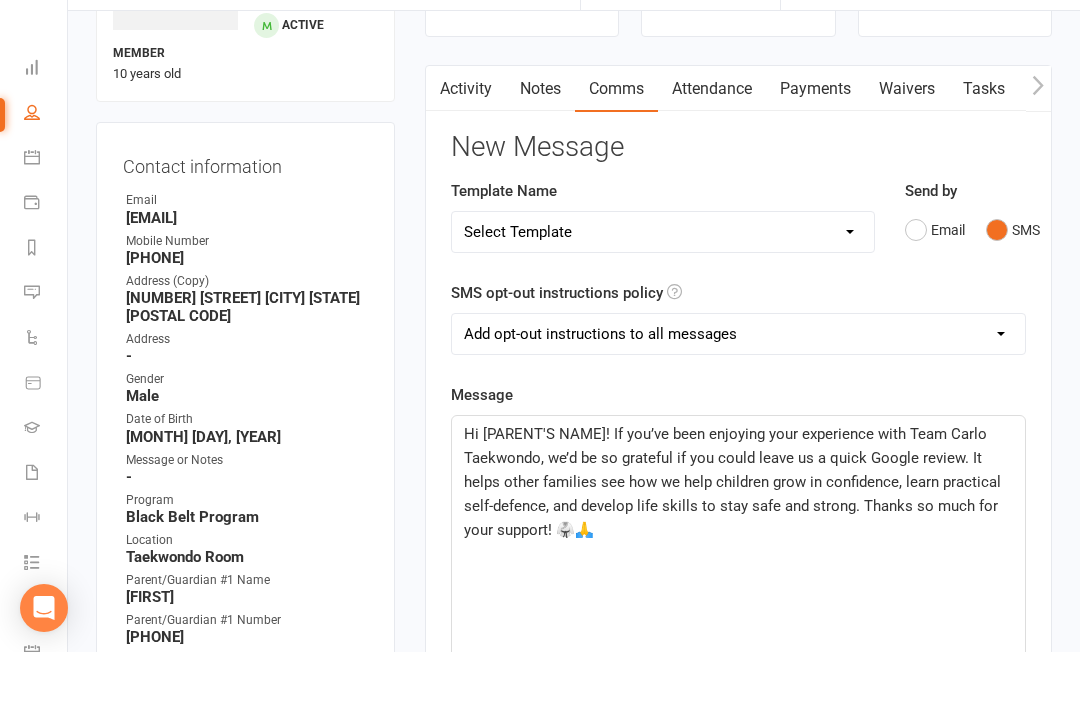 click on "Hi [PARENT'S NAME]! If you’ve been enjoying your experience with Team Carlo Taekwondo, we’d be so grateful if you could leave us a quick Google review. It helps other families see how we help children grow in confidence, learn practical self-defence, and develop life skills to stay safe and strong. Thanks so much for your support! 🥋🙏" 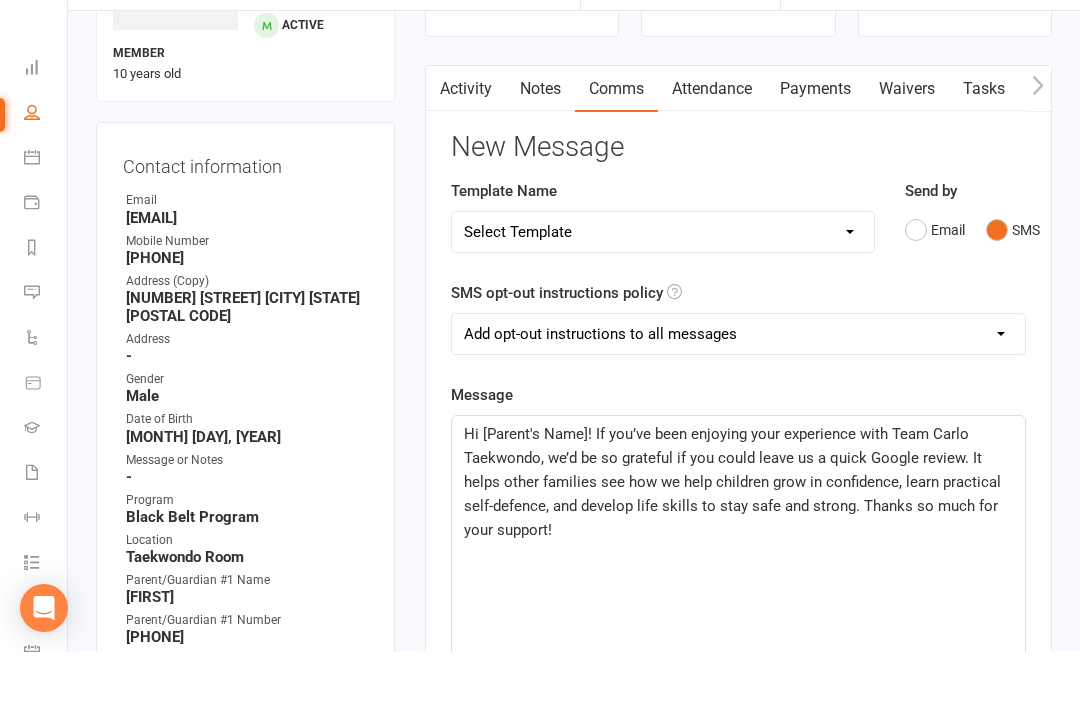 scroll, scrollTop: 206, scrollLeft: 0, axis: vertical 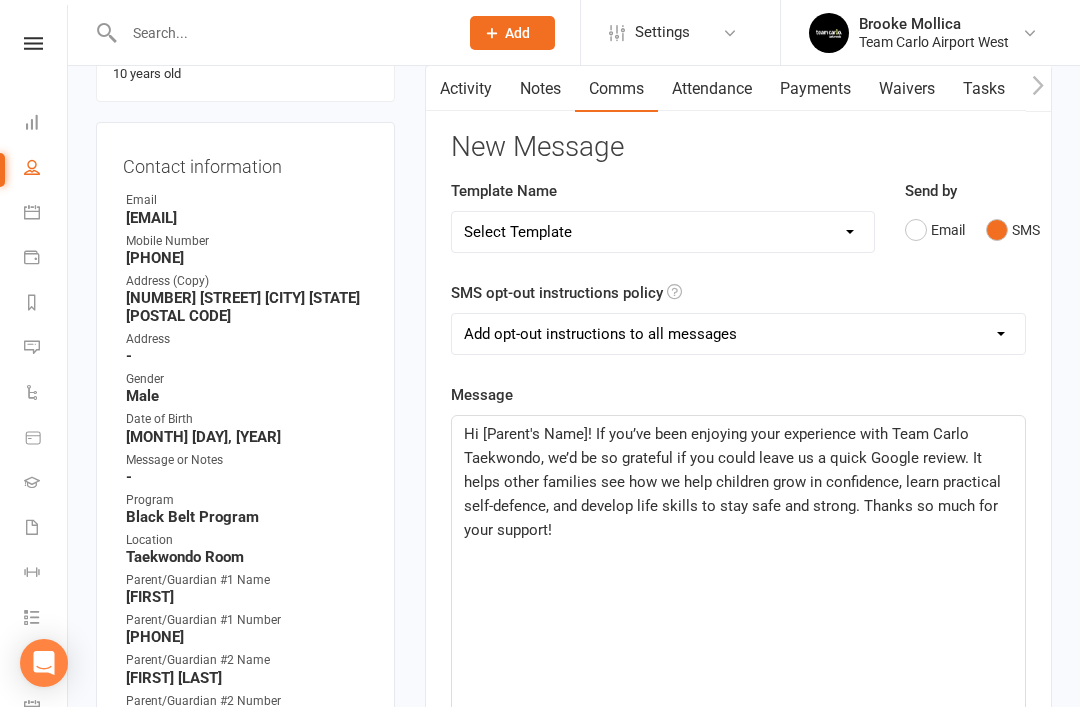 type 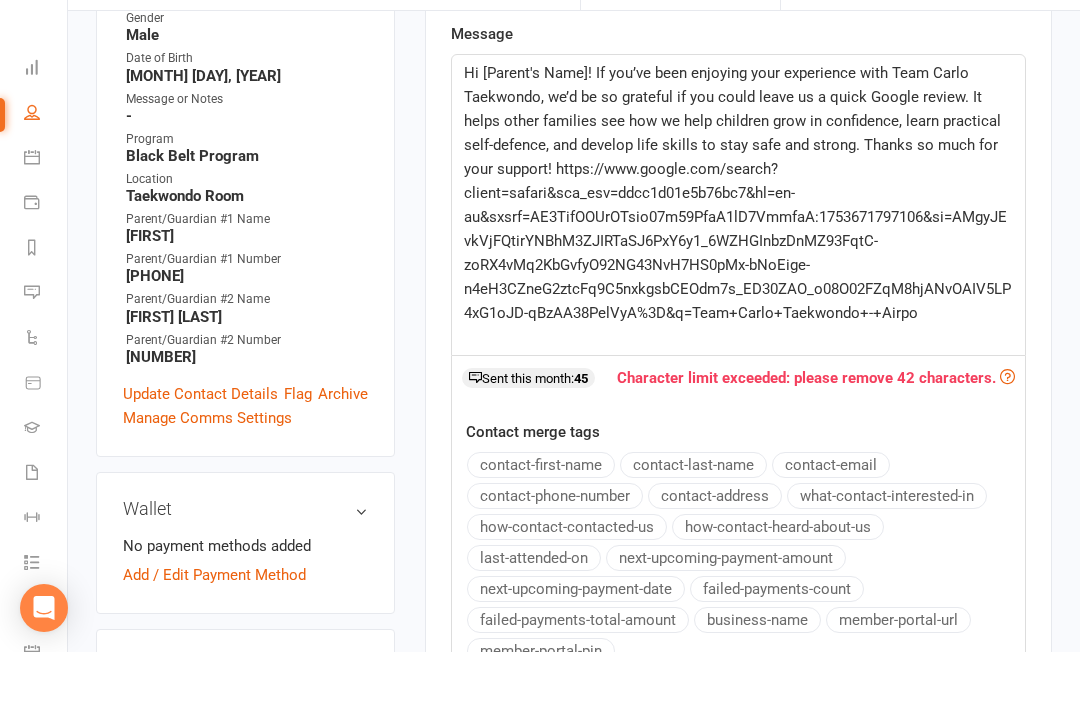 click on "Hi [Parent's Name]! If you’ve been enjoying your experience with Team Carlo Taekwondo, we’d be so grateful if you could leave us a quick Google review. It helps other families see how we help children grow in confidence, learn practical self-defence, and develop life skills to stay safe and strong. Thanks so much for your support! https://www.google.com/search?client=safari&sca_esv=ddcc1d01e5b76bc7&hl=en-au&sxsrf=AE3TifOOUrOTsio07m59PfaA1lD7VmmfaA:1753671797106&si=AMgyJEvkVjFQtirYNBhM3ZJIRTaSJ6PxY6y1_6WZHGInbzDnMZ93FqtC-zoRX4vMq2KbGvfyO92NG43NvH7HS0pMx-bNoEige-n4eH3CZneG2ztcFq9C5nxkgsbCEOdm7s_ED30ZAO_o08O02FZqM8hjANvOAIV5LP4xG1oJD-qBzAA38PelVyA%3D&q=Team+Carlo+Taekwondo+-+Airpo" 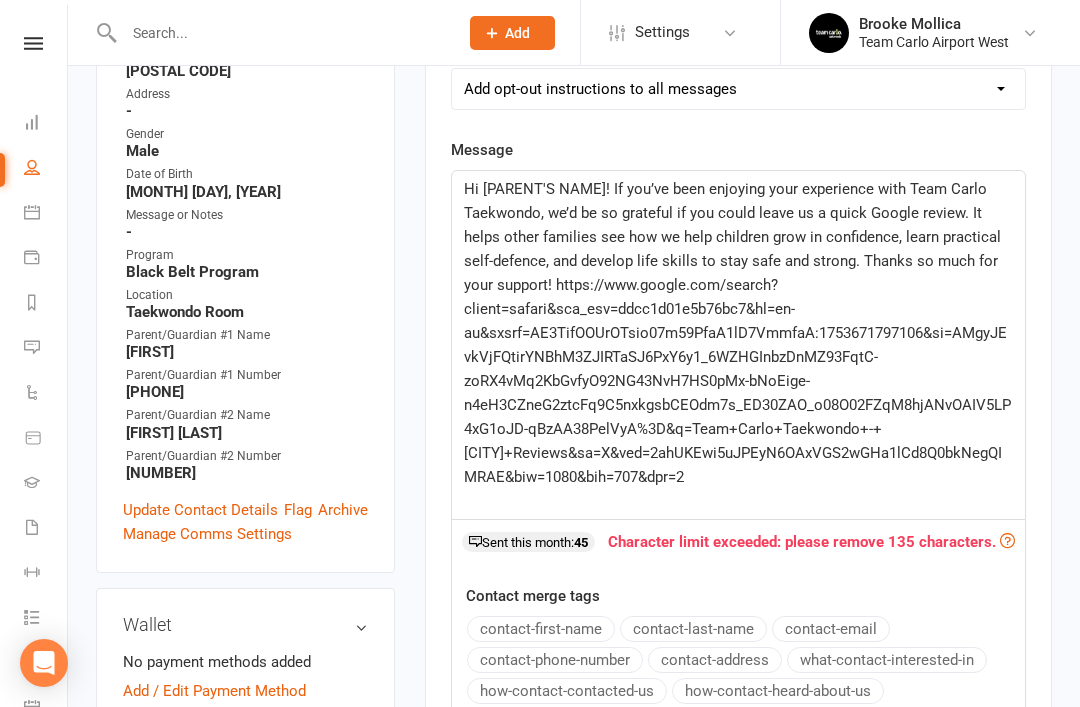 scroll, scrollTop: 441, scrollLeft: 0, axis: vertical 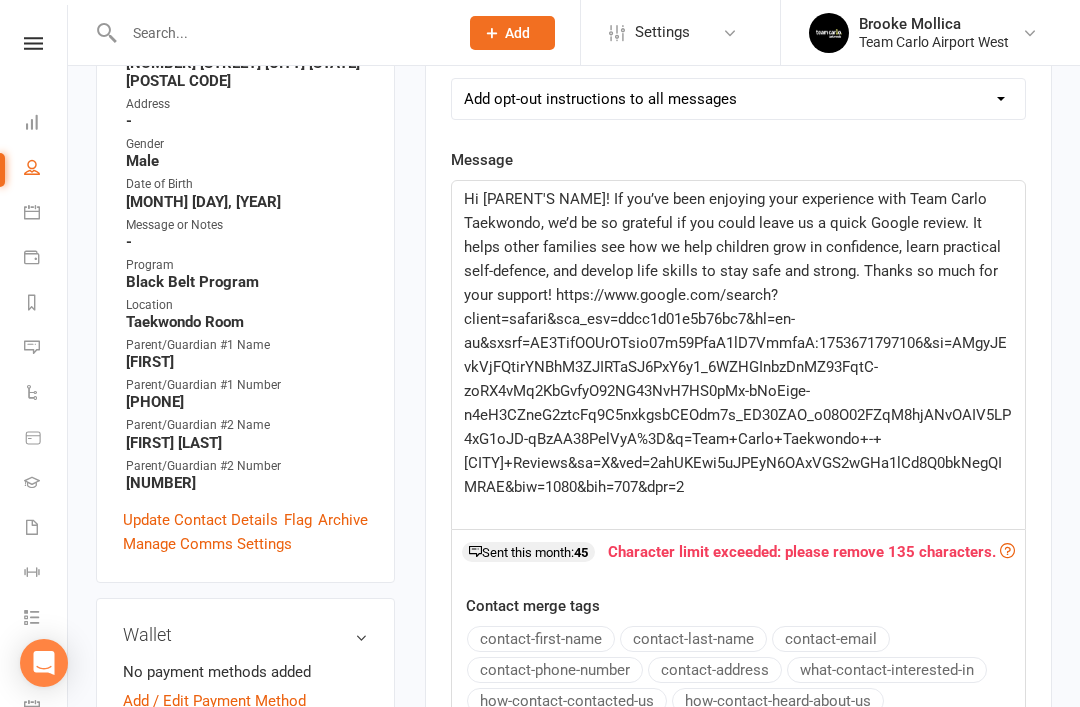 click on "Hi [PARENT'S NAME]! If you’ve been enjoying your experience with Team Carlo Taekwondo, we’d be so grateful if you could leave us a quick Google review. It helps other families see how we help children grow in confidence, learn practical self-defence, and develop life skills to stay safe and strong. Thanks so much for your support! https://www.google.com/search?client=safari&sca_esv=ddcc1d01e5b76bc7&hl=en-au&sxsrf=AE3TifOOUrOTsio07m59PfaA1lD7VmmfaA:1753671797106&si=AMgyJEvkVjFQtirYNBhM3ZJIRTaSJ6PxY6y1_6WZHGInbzDnMZ93FqtC-zoRX4vMq2KbGvfyO92NG43NvH7HS0pMx-bNoEige-n4eH3CZneG2ztcFq9C5nxkgsbCEOdm7s_ED30ZAO_o08O02FZqM8hjANvOAIV5LP4xG1oJD-qBzAA38PelVyA%3D&q=Team+Carlo+Taekwondo+-+[CITY]+Reviews&sa=X&ved=2ahUKEwi5uJPEyN6OAxVGS2wGHa1lCd8Q0bkNegQIMRAE&biw=1080&bih=707&dpr=2" 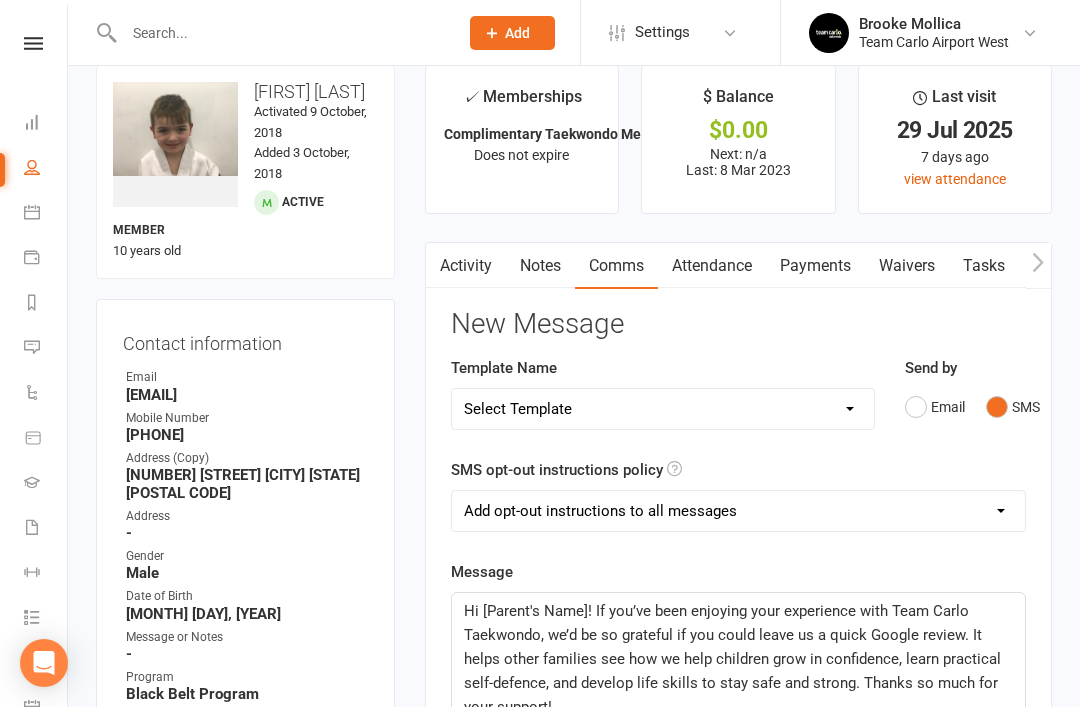 scroll, scrollTop: 28, scrollLeft: 0, axis: vertical 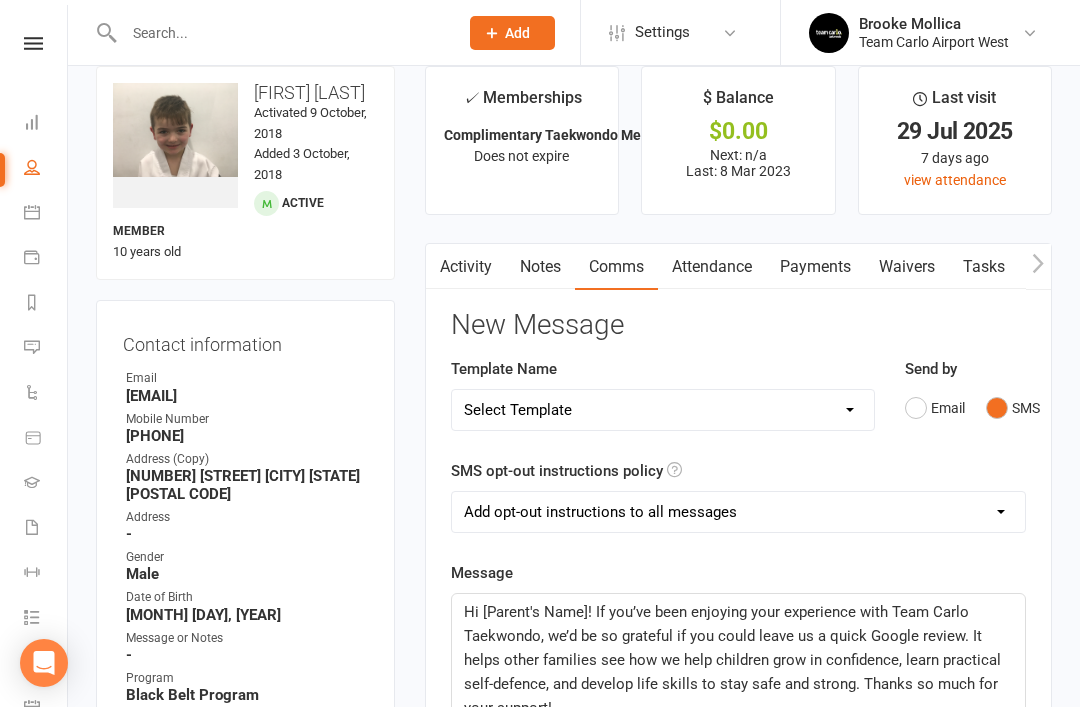 click on "Prospect
Member
Non-attending contact
Class / event
Appointment
Grading event
Task
Membership plan
Bulk message
Add" 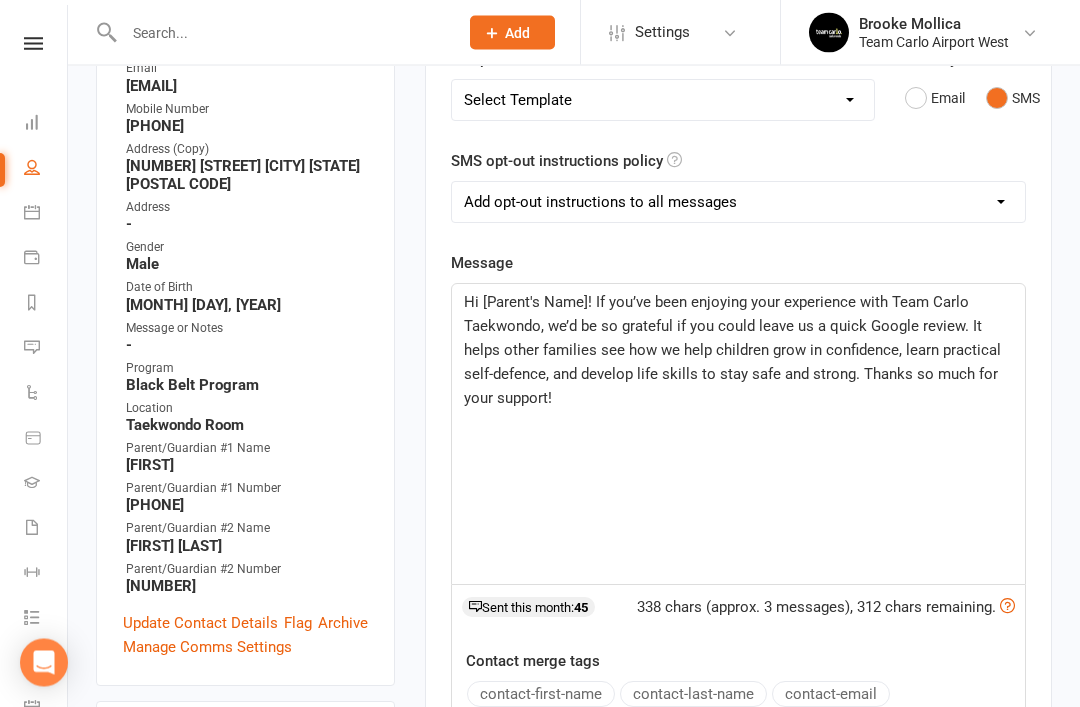 scroll, scrollTop: 338, scrollLeft: 0, axis: vertical 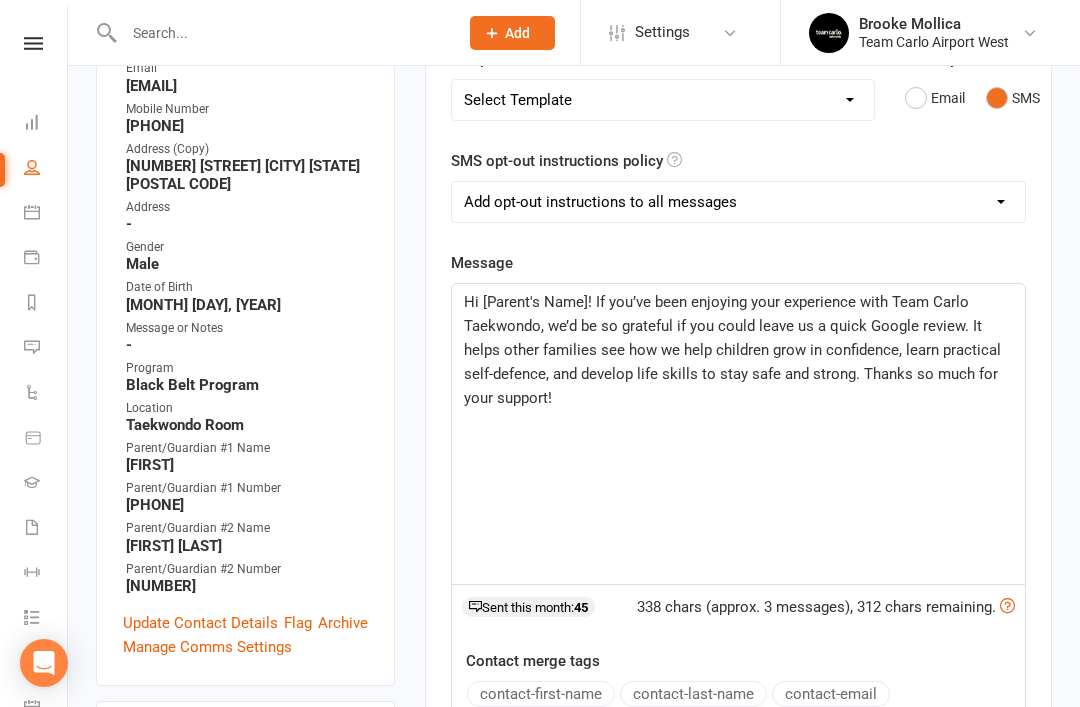 click on "Hi [Parent's Name]! If you’ve been enjoying your experience with Team Carlo Taekwondo, we’d be so grateful if you could leave us a quick Google review. It helps other families see how we help children grow in confidence, learn practical self-defence, and develop life skills to stay safe and strong. Thanks so much for your support!" 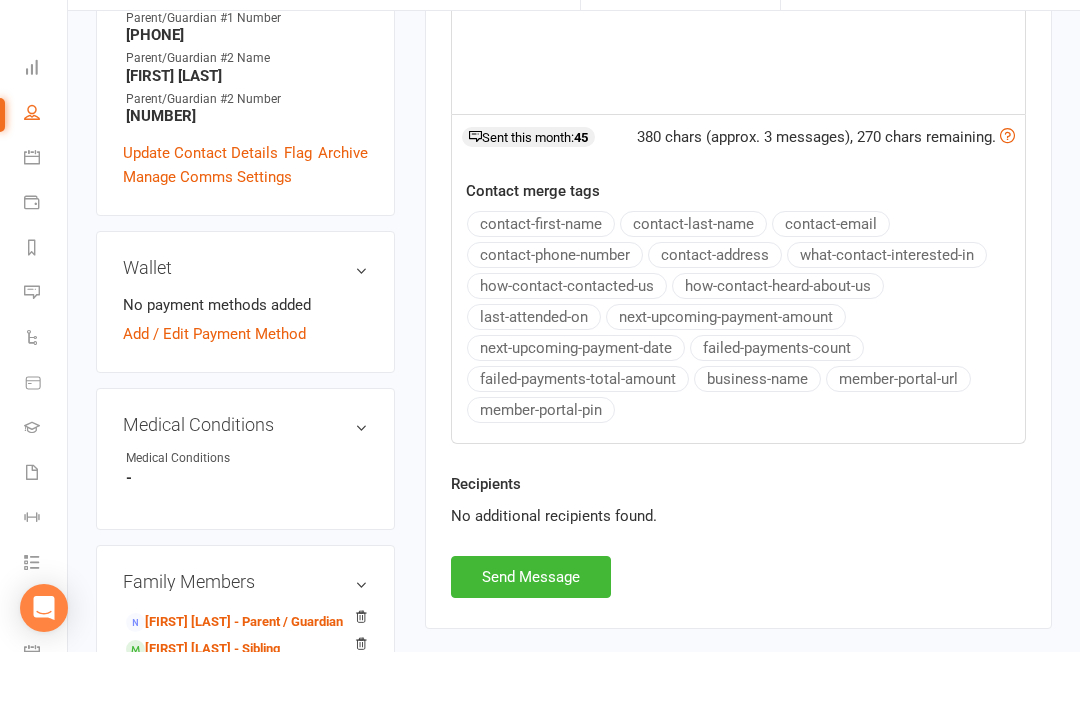 scroll, scrollTop: 754, scrollLeft: 0, axis: vertical 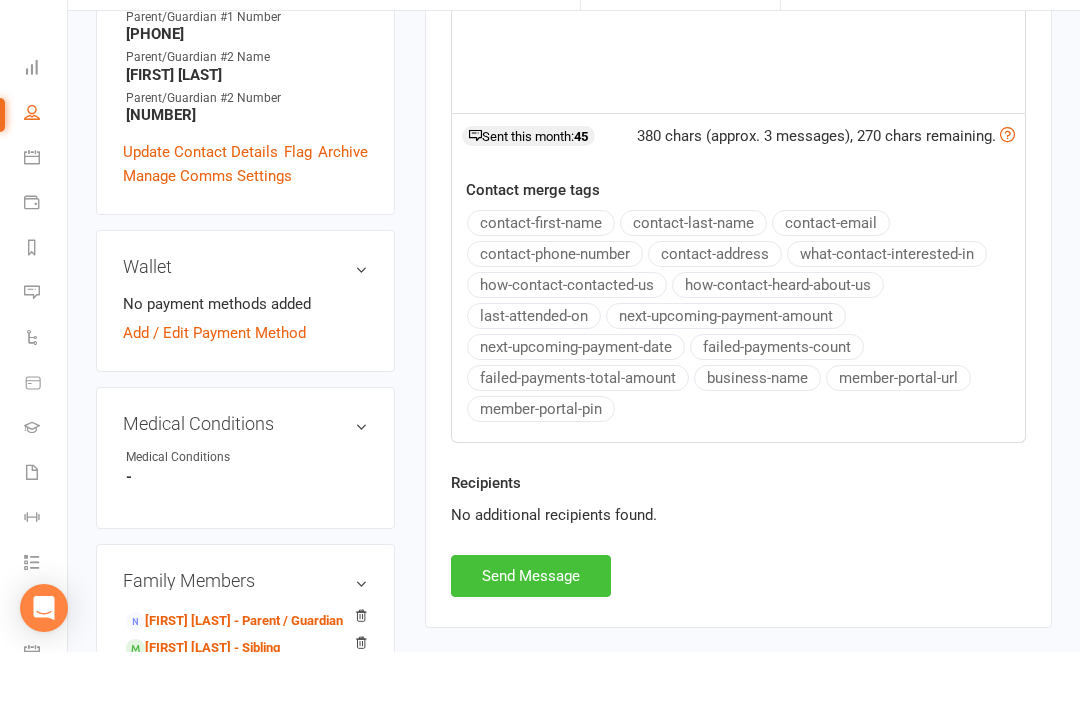 click on "Send Message" at bounding box center [531, 631] 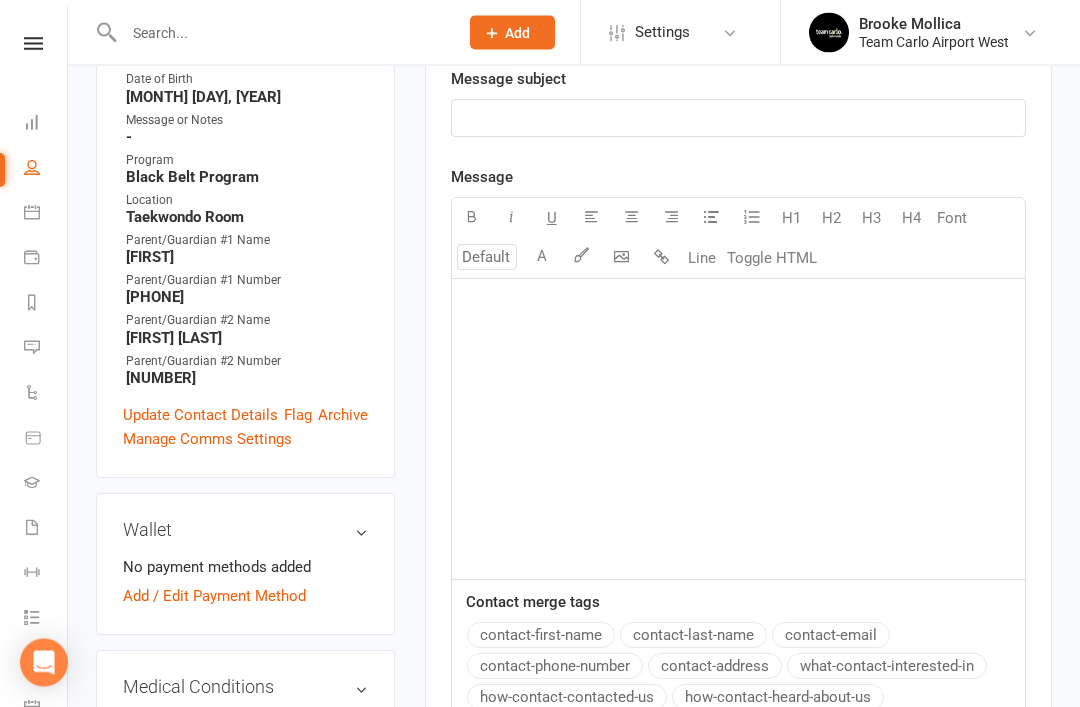 scroll, scrollTop: 546, scrollLeft: 0, axis: vertical 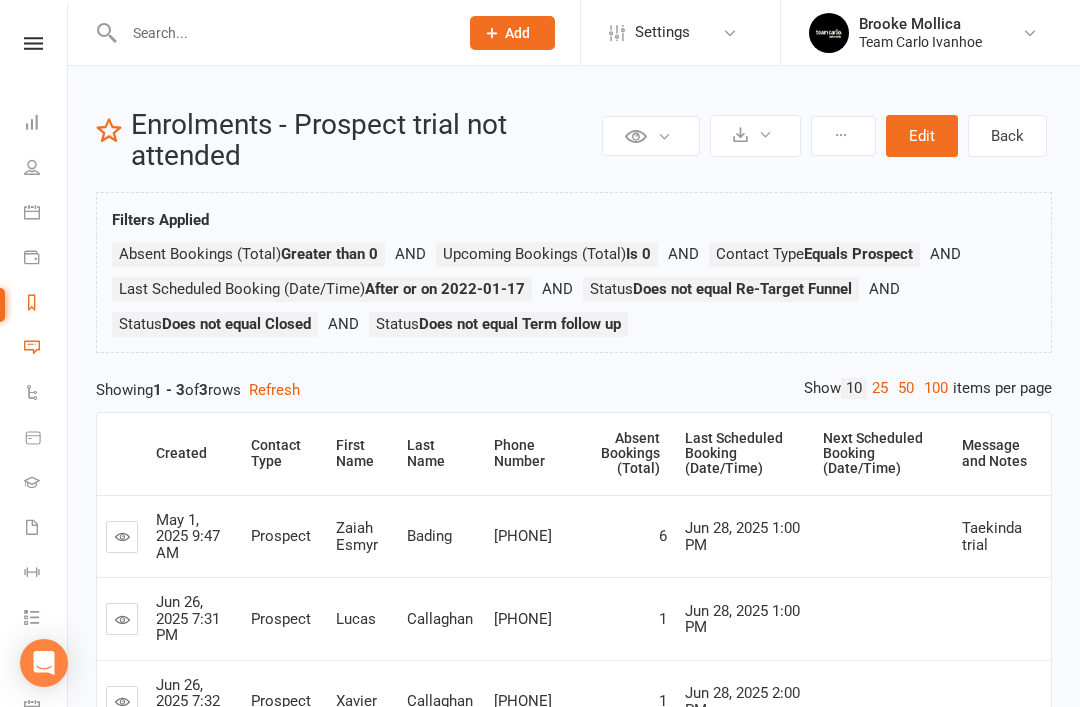 click on "Messages" at bounding box center (46, 349) 